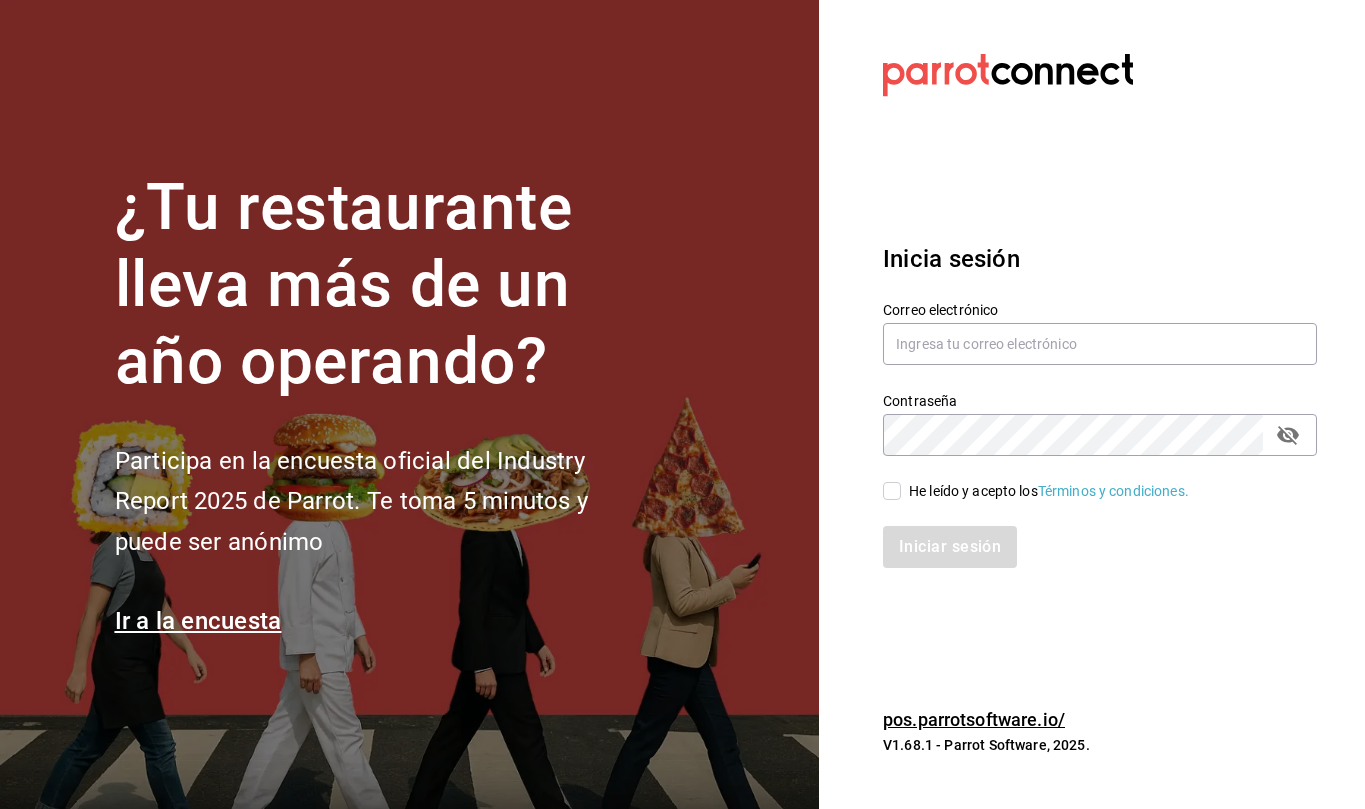scroll, scrollTop: 0, scrollLeft: 0, axis: both 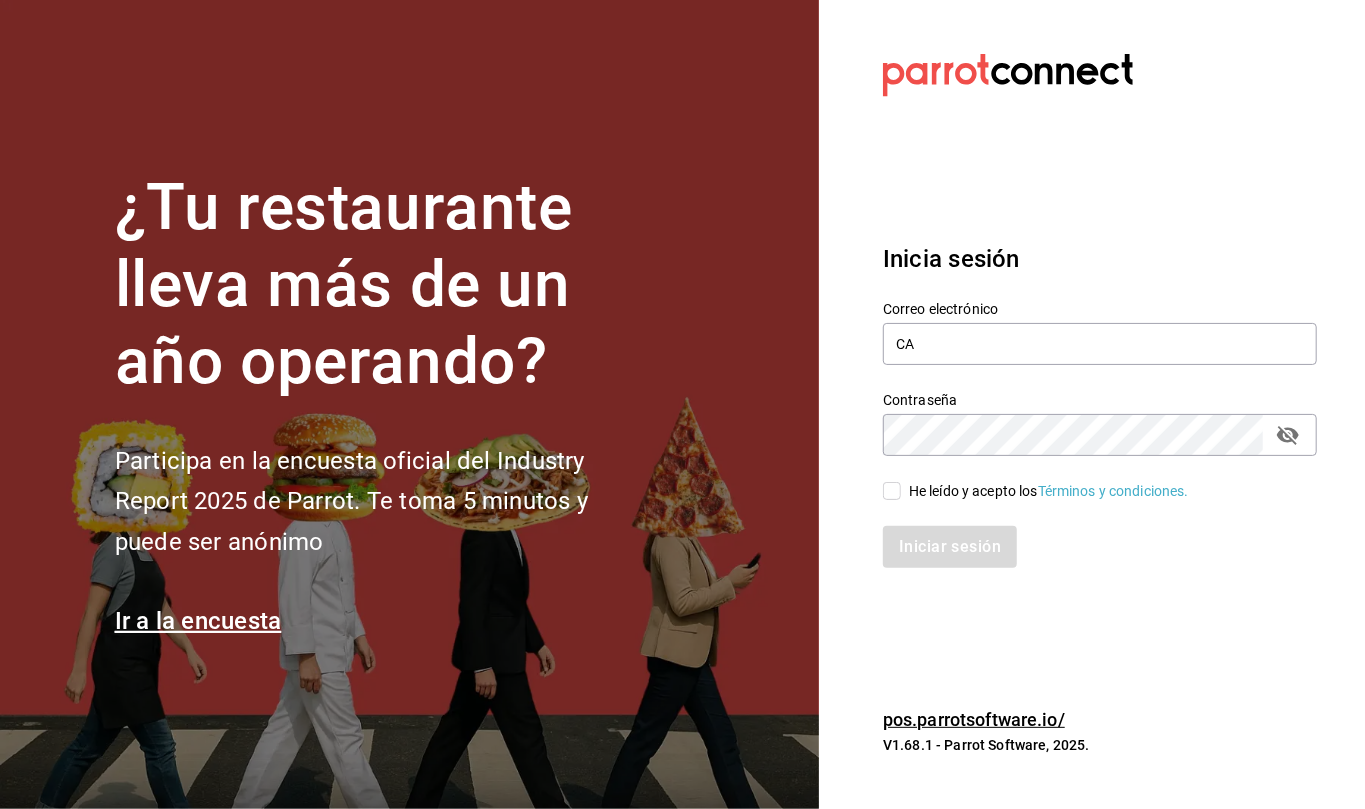 type on "C" 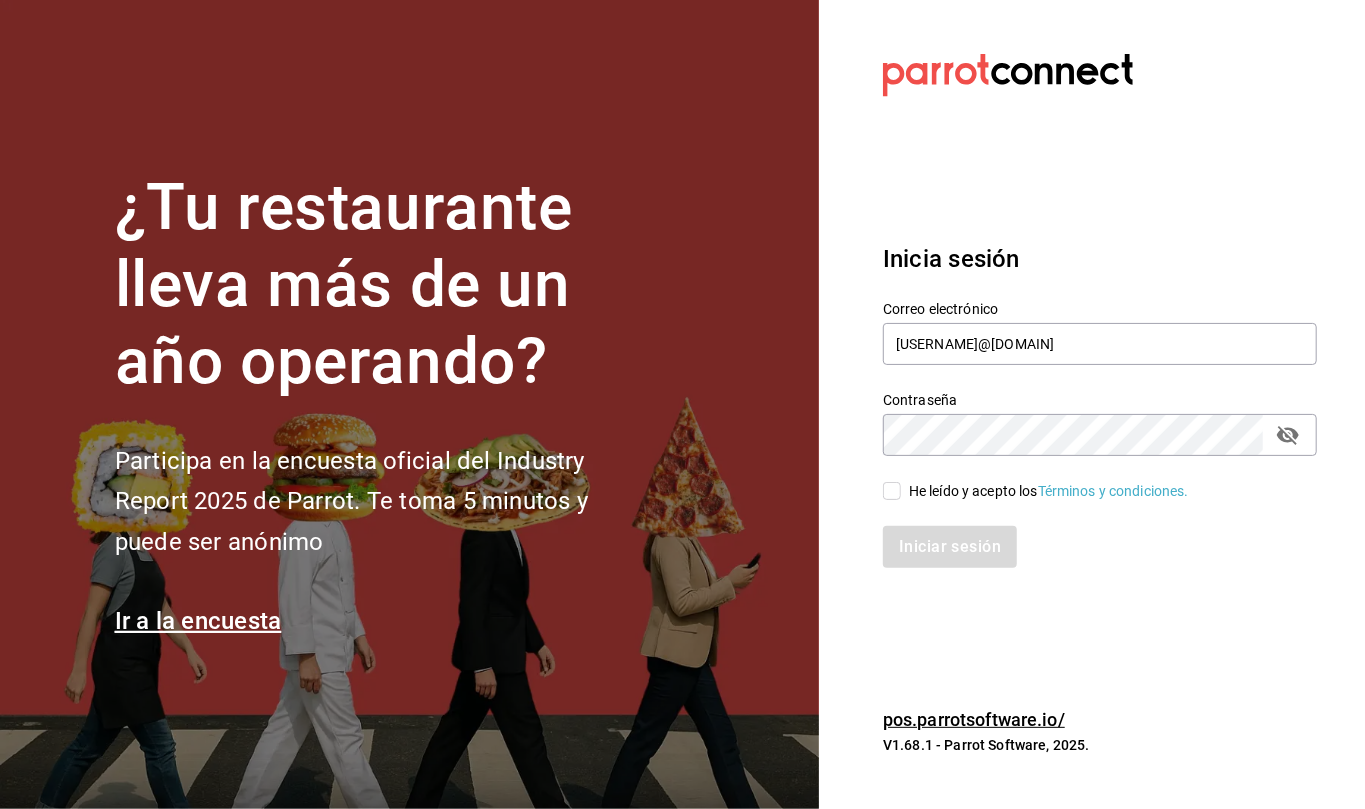 type on "[USERNAME]@[DOMAIN]" 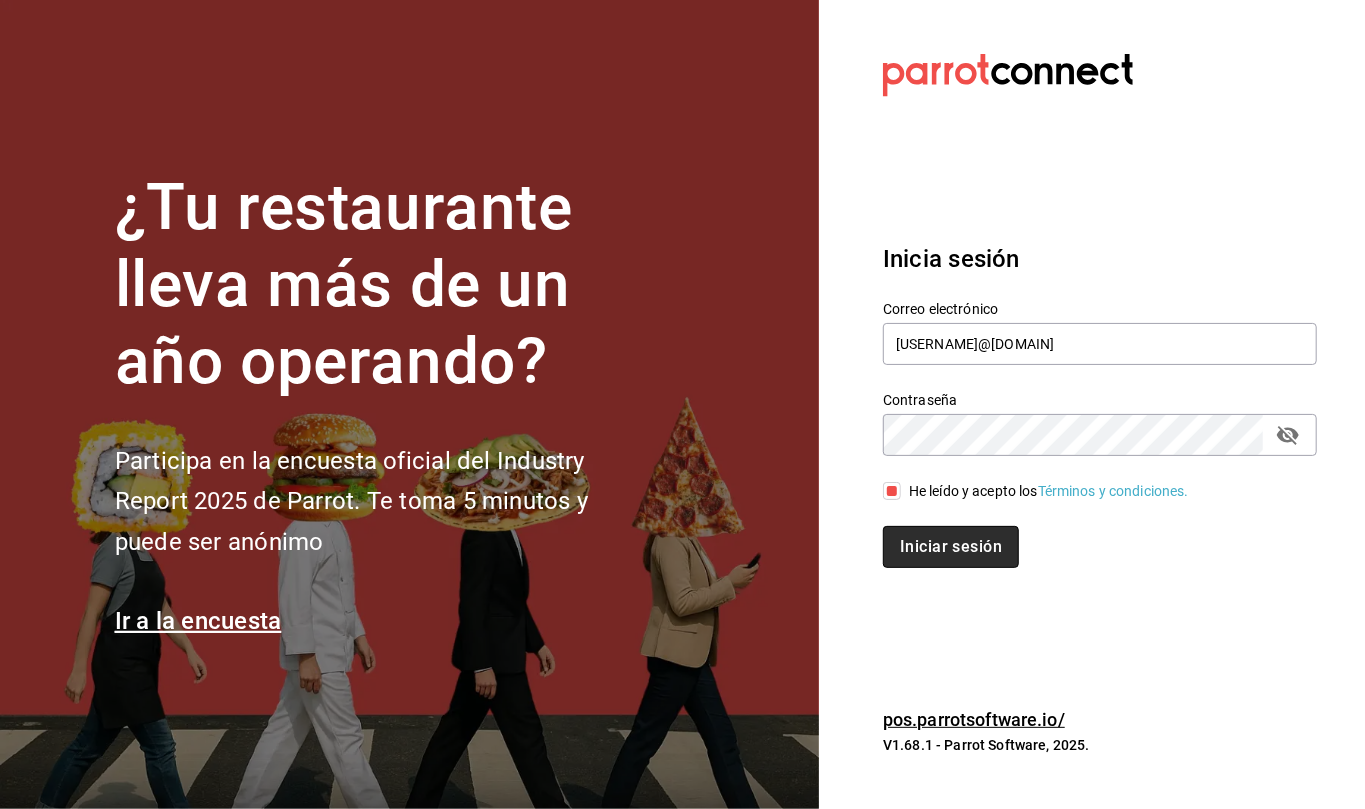 click on "Iniciar sesión" at bounding box center (951, 547) 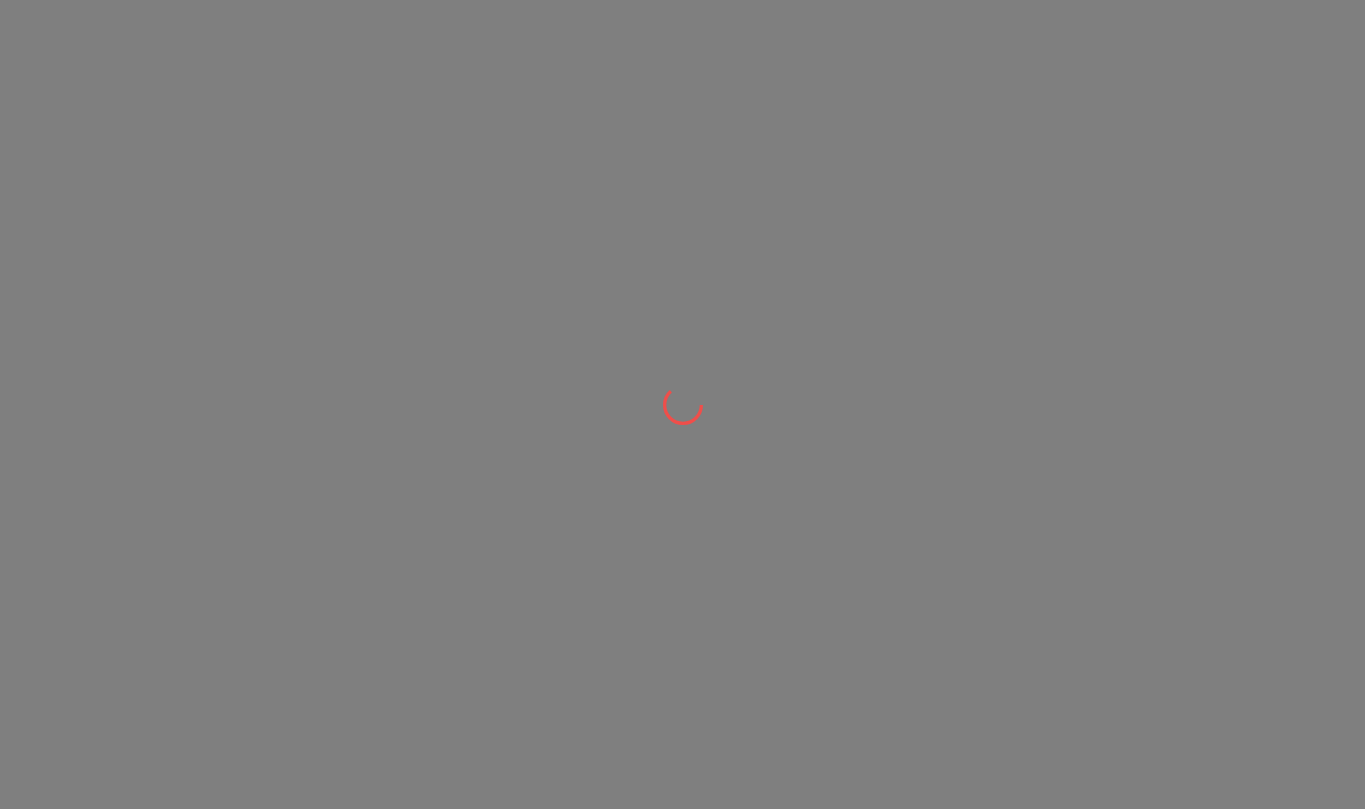 scroll, scrollTop: 0, scrollLeft: 0, axis: both 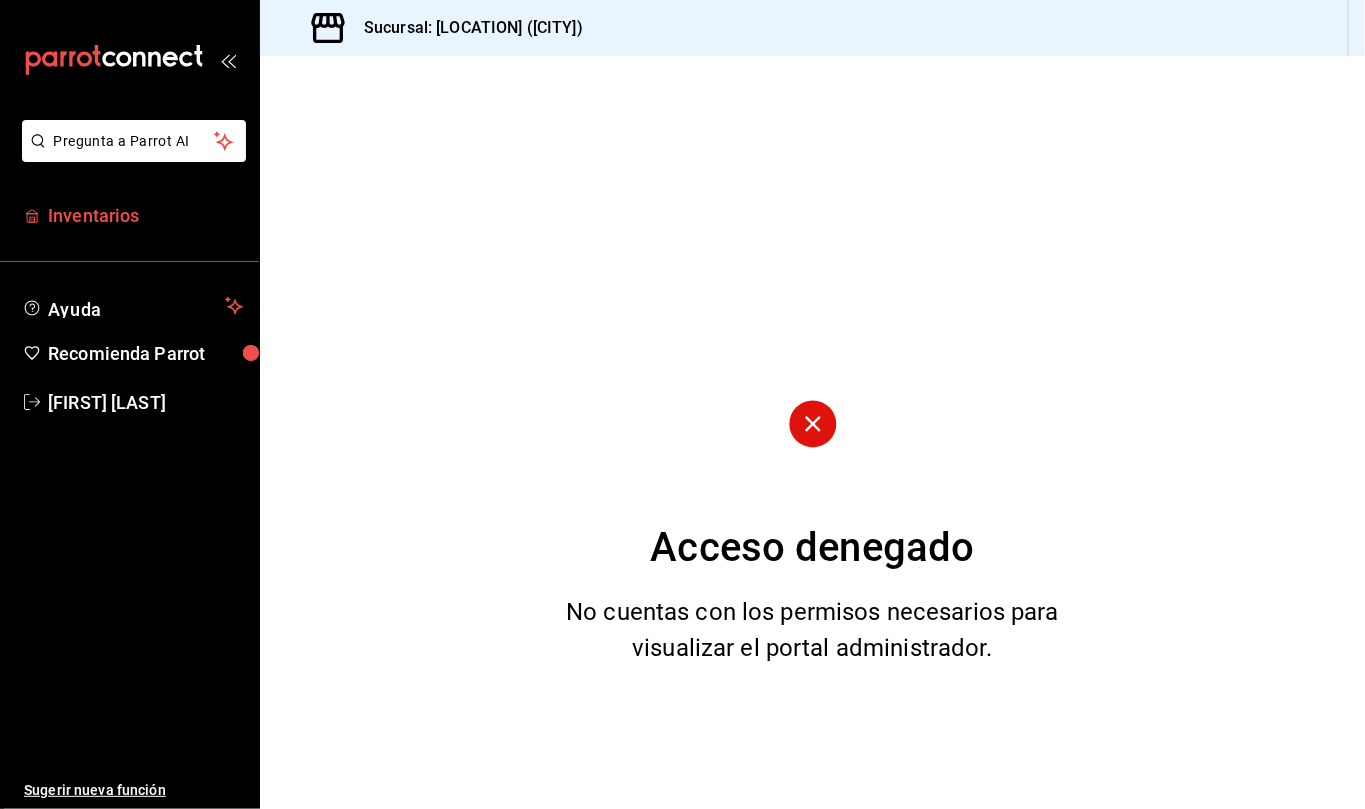 click on "Inventarios" at bounding box center (145, 215) 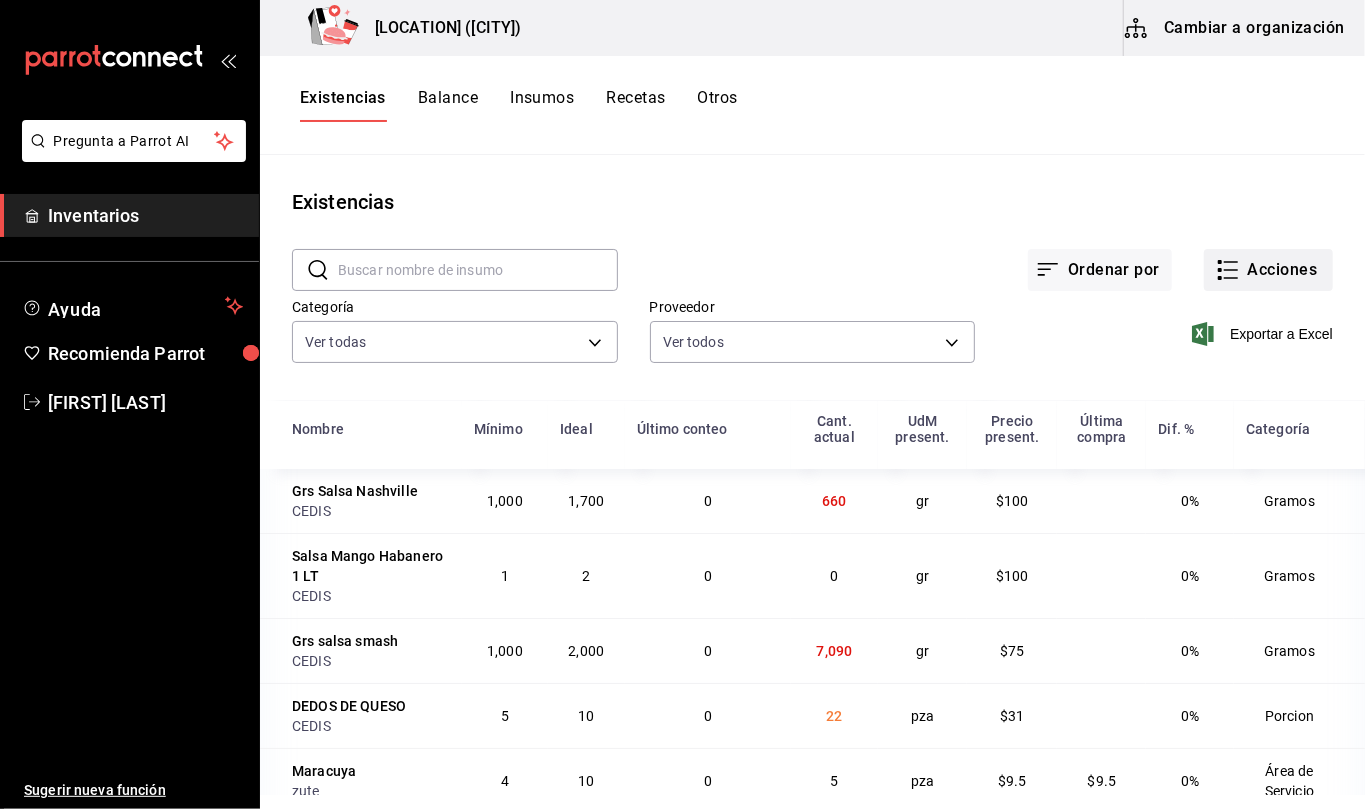 click on "Acciones" at bounding box center [1268, 270] 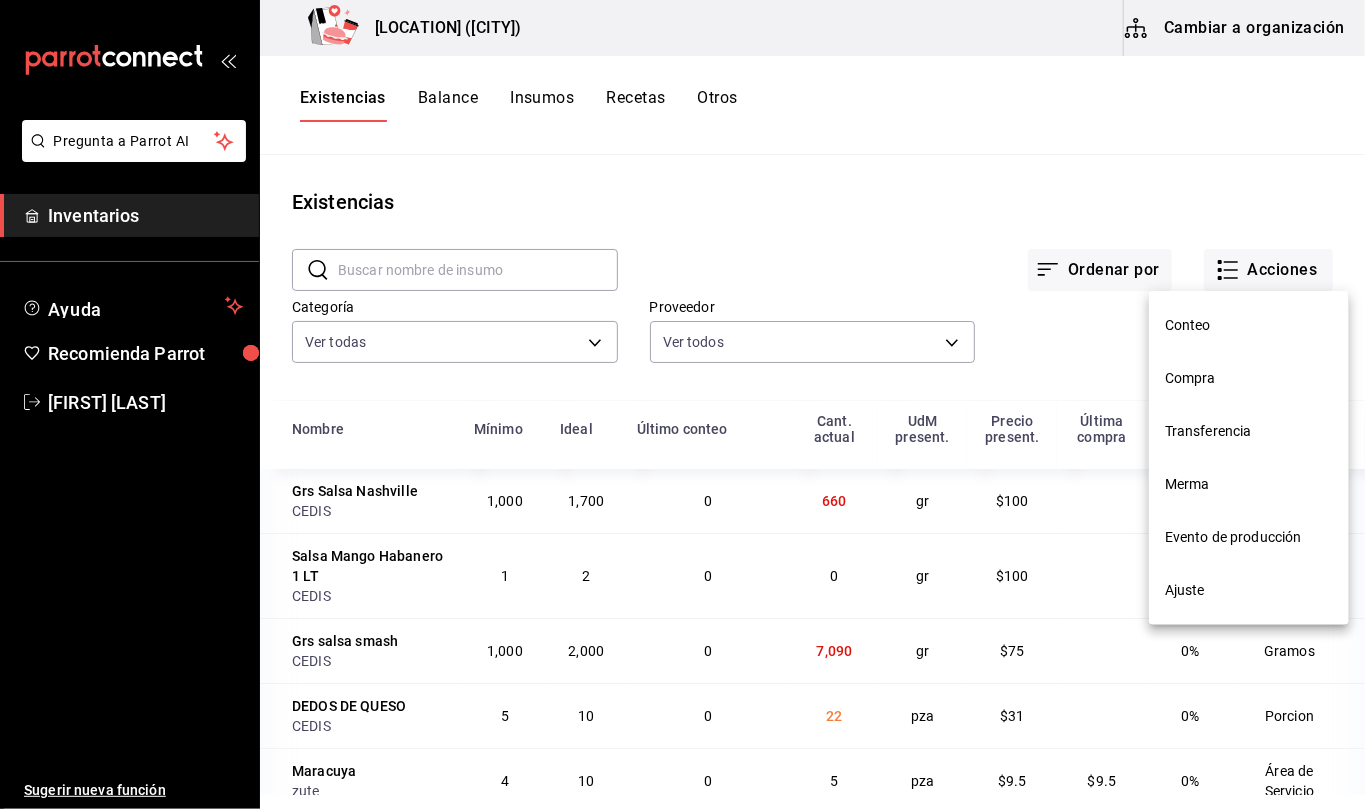click on "Compra" at bounding box center [1249, 378] 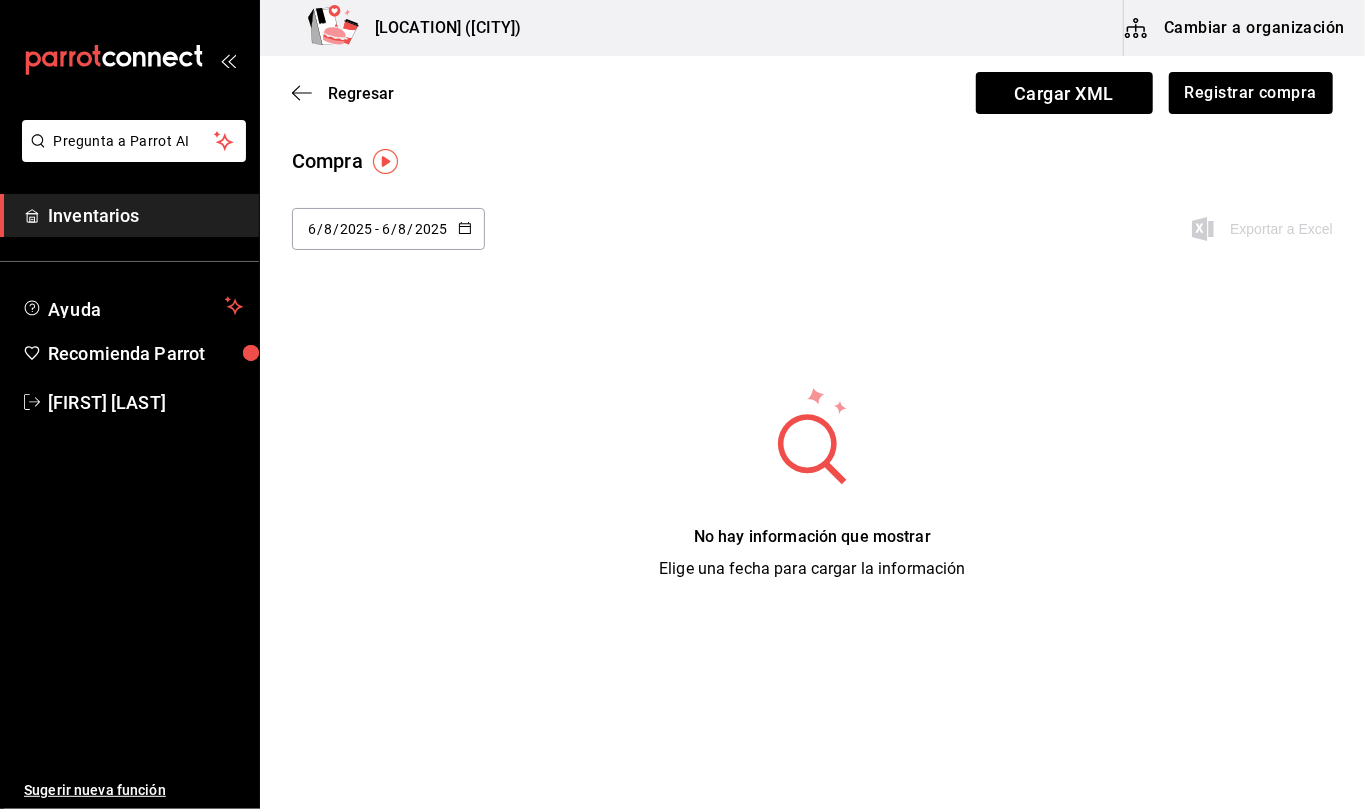 click 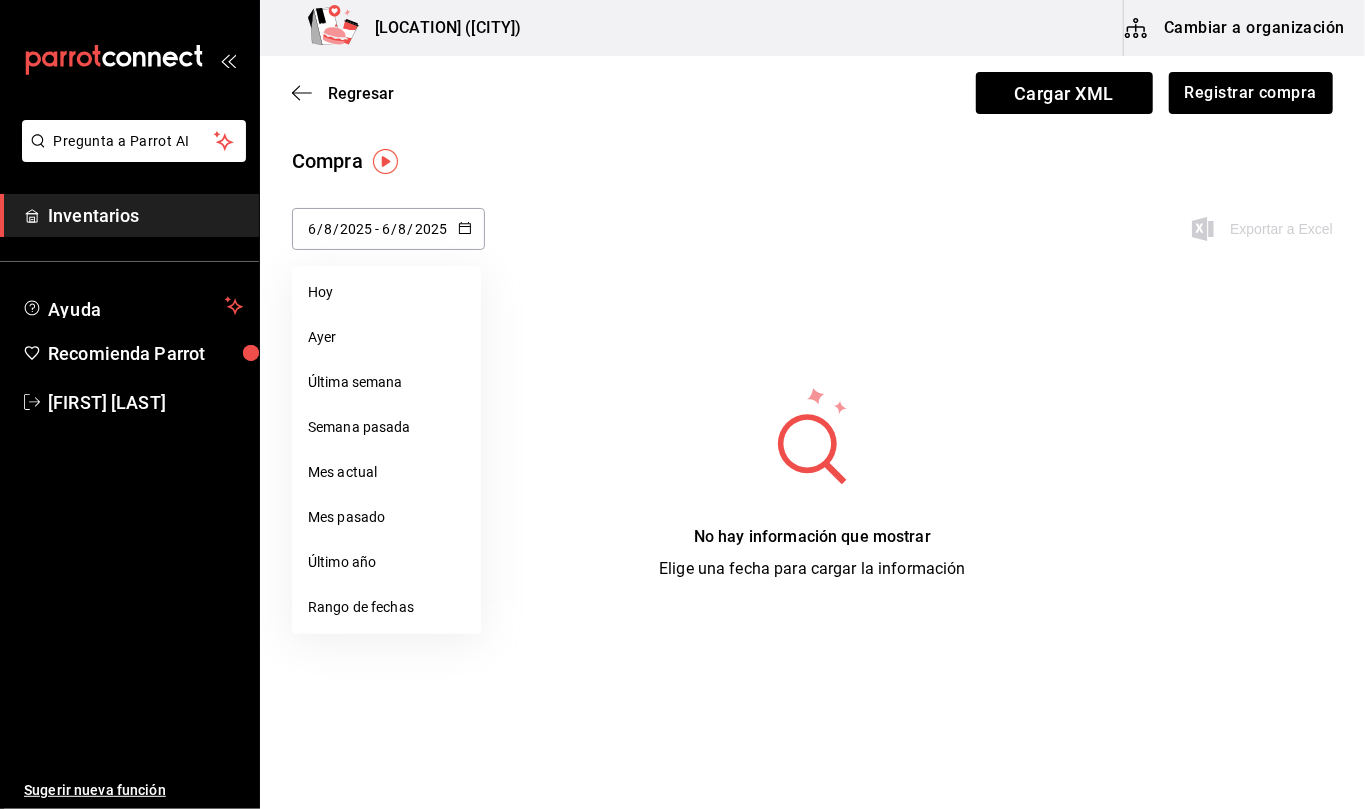 click on "Ayer" at bounding box center (386, 337) 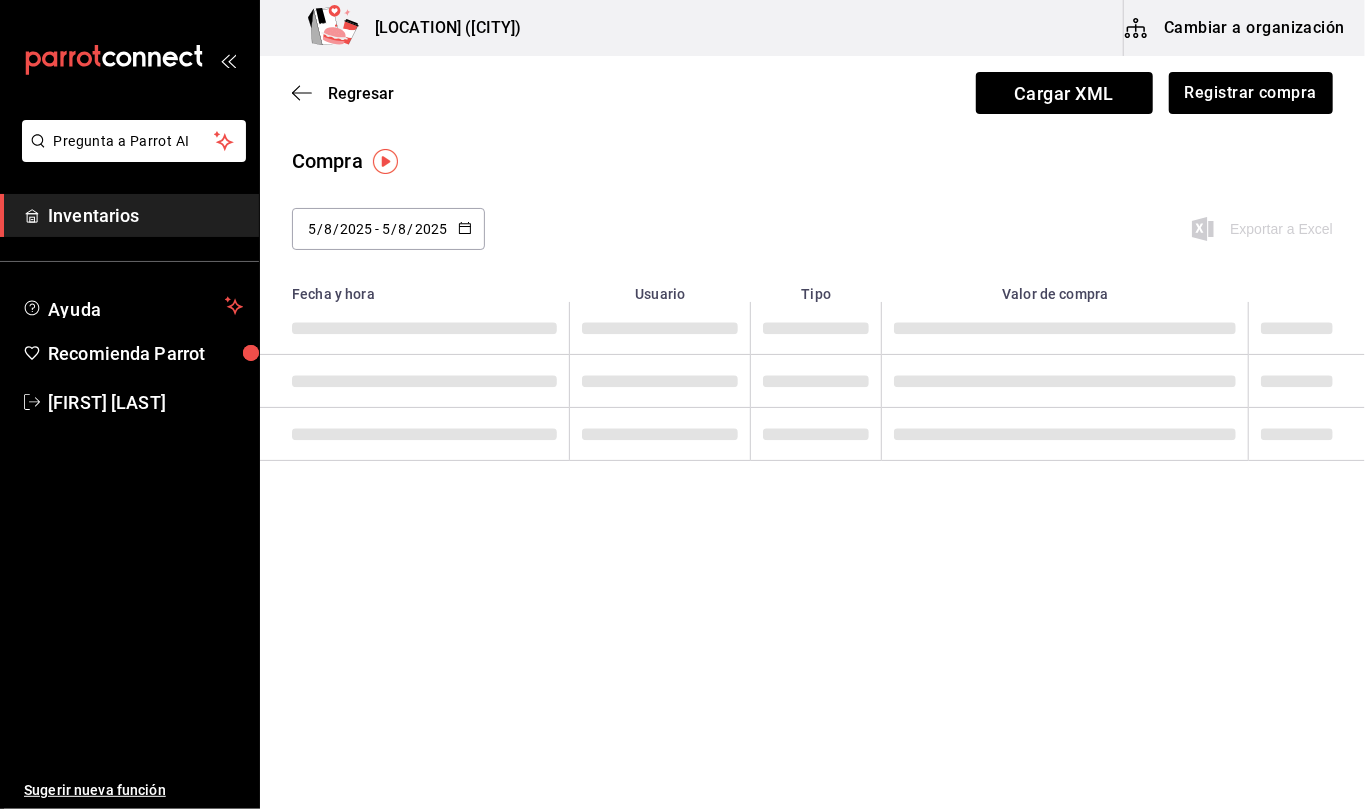 type on "2025-08-05" 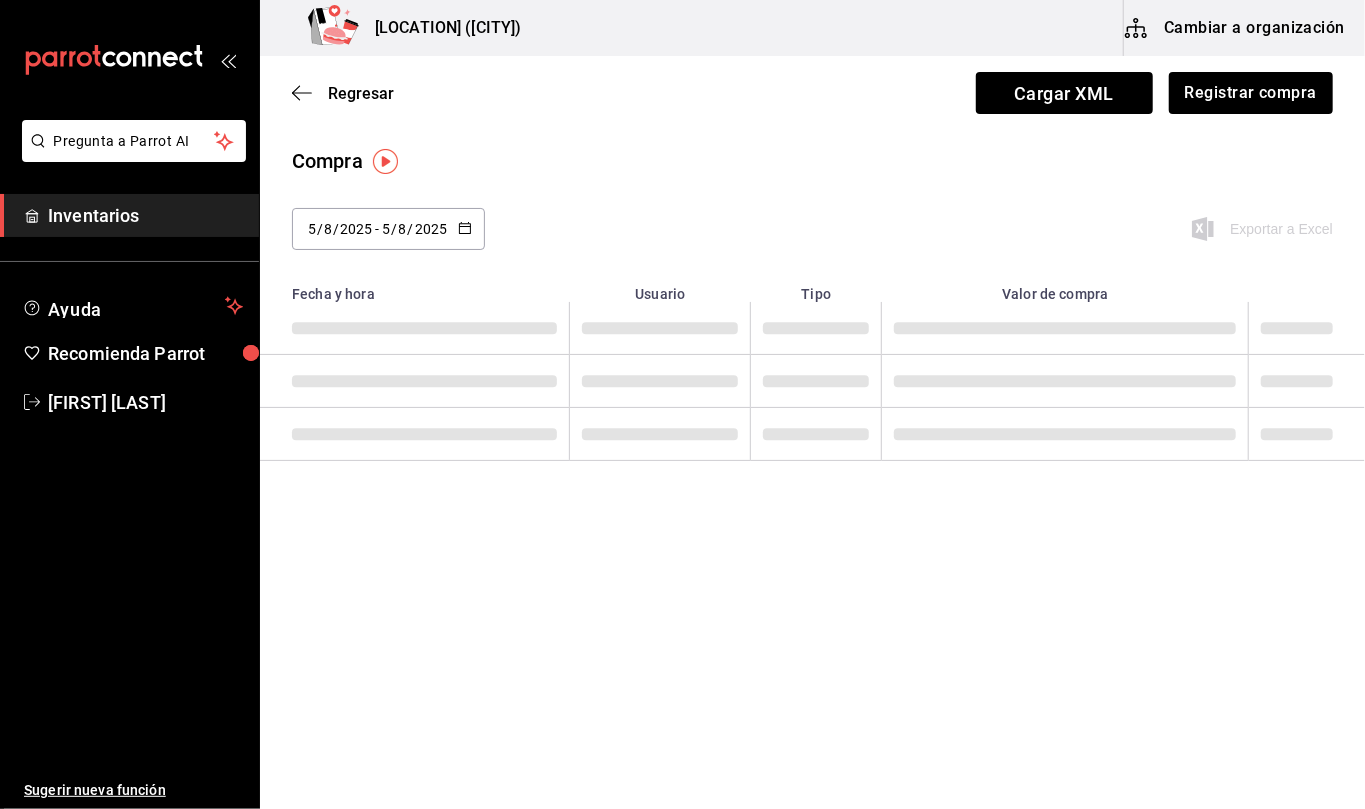 type on "5" 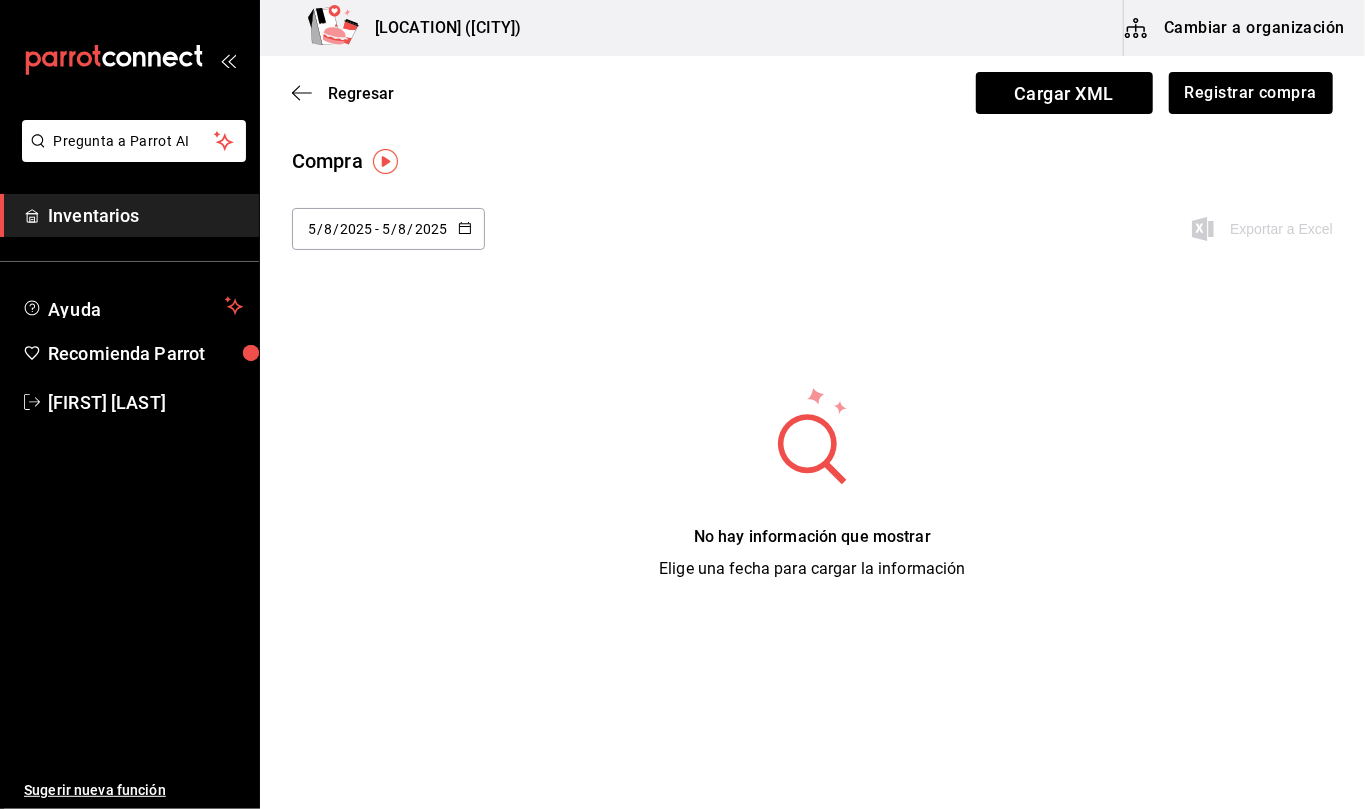 click 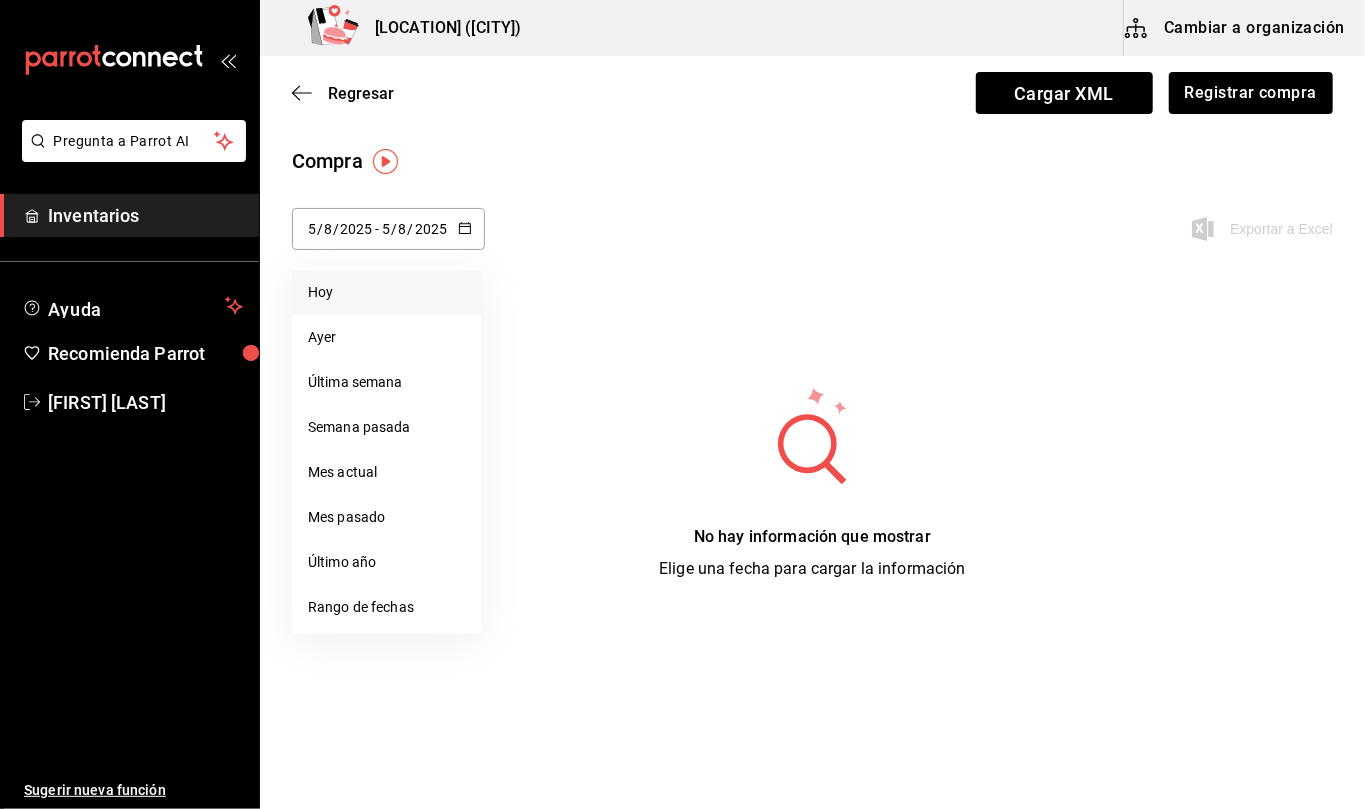 click on "Hoy" at bounding box center (386, 292) 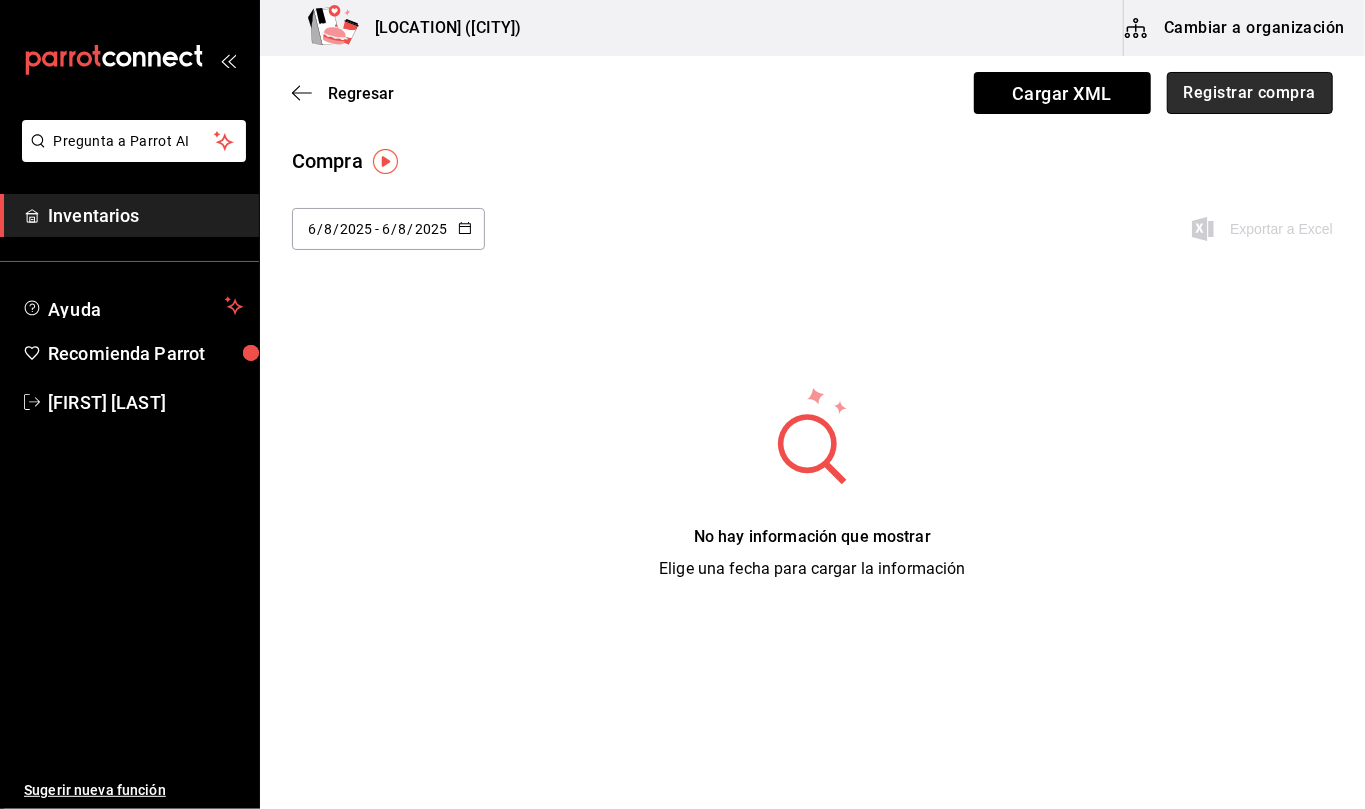 click on "Registrar compra" at bounding box center (1250, 93) 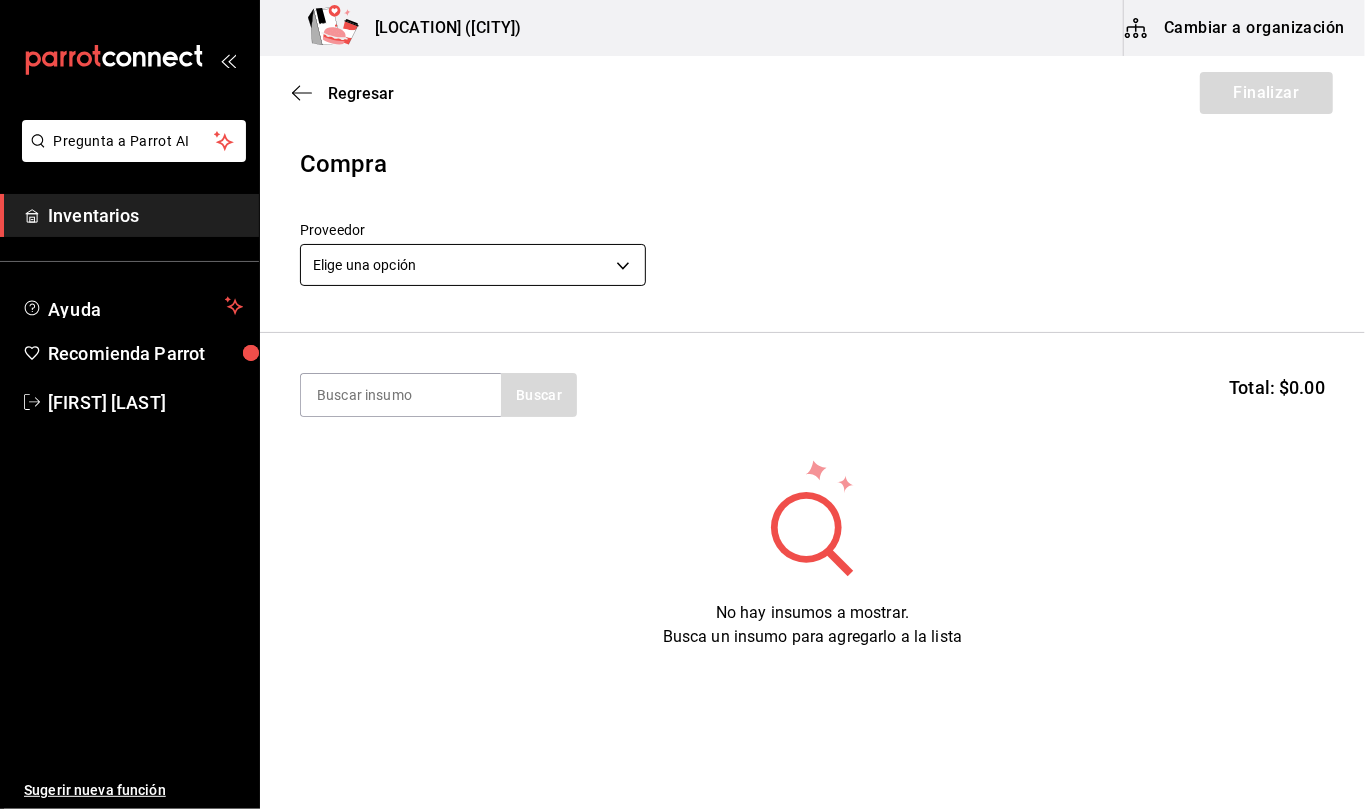 click on "Pregunta a Parrot AI Inventarios   Ayuda Recomienda Parrot   [FIRST] [LAST]   Sugerir nueva función   [LOCATION] ([CITY]) Cambiar a organización Regresar Finalizar Compra Proveedor Elige una opción default Buscar Total: $0.00 No hay insumos a mostrar. Busca un insumo para agregarlo a la lista GANA 1 MES GRATIS EN TU SUSCRIPCIÓN AQUÍ ¿Recuerdas cómo empezó tu restaurante?
Hoy puedes ayudar a un colega a tener el mismo cambio que tú viviste.
Recomienda Parrot directamente desde tu Portal Administrador.
Es fácil y rápido.
🎁 Por cada restaurante que se una, ganas 1 mes gratis. Ver video tutorial Ir a video Pregunta a Parrot AI Inventarios   Ayuda Recomienda Parrot   [FIRST] [LAST]   Sugerir nueva función   Editar Eliminar Visitar centro de ayuda ([PHONE]) [EMAIL] Visitar centro de ayuda ([PHONE]) [EMAIL]" at bounding box center [682, 348] 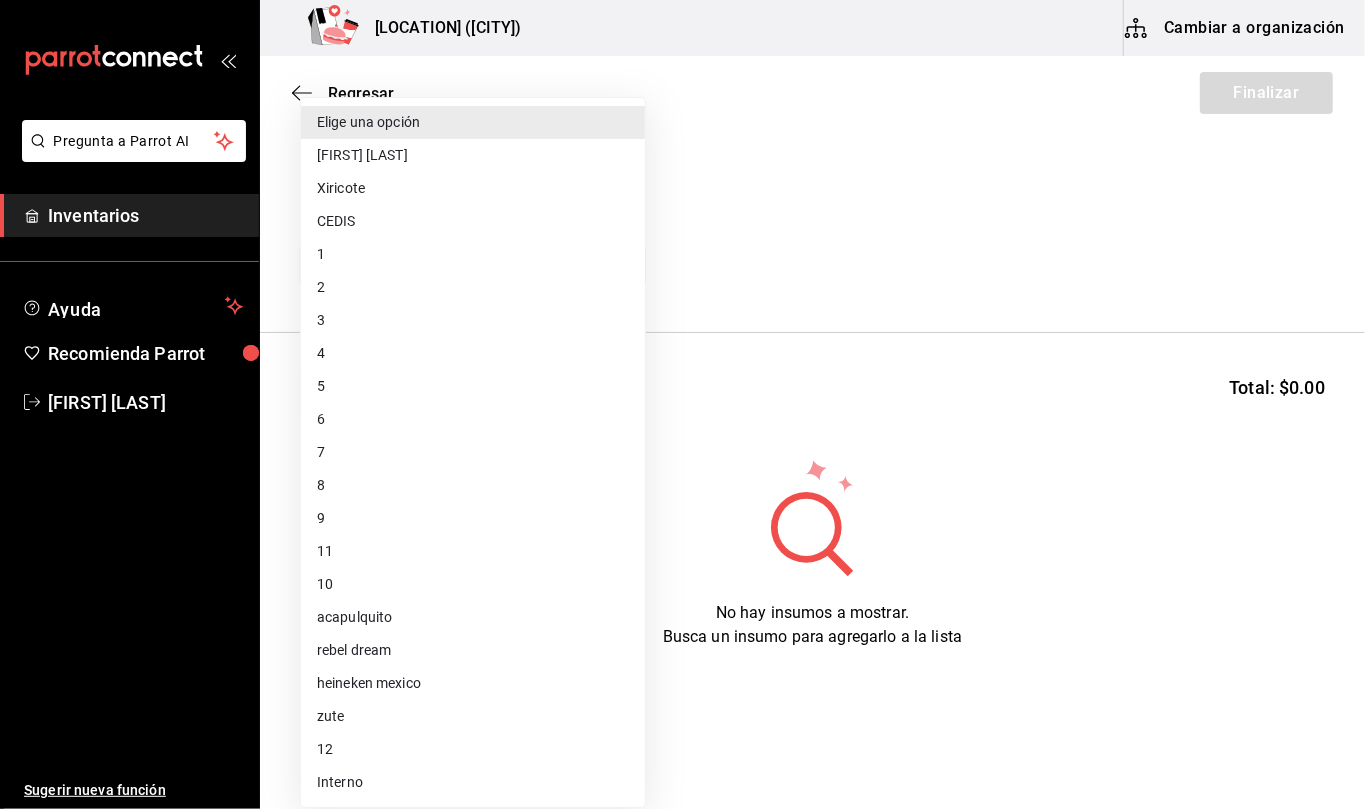 drag, startPoint x: 384, startPoint y: 709, endPoint x: 404, endPoint y: 692, distance: 26.24881 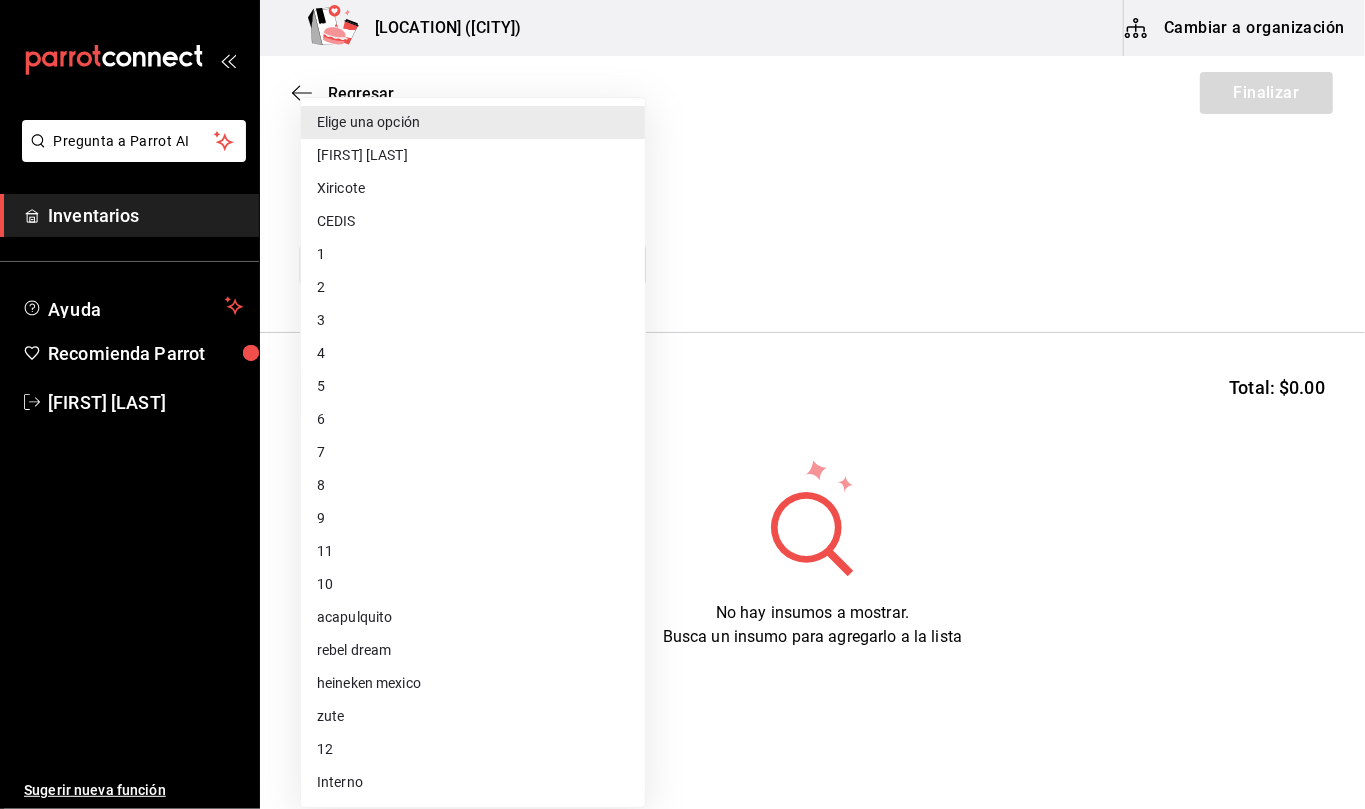 type on "bb9d8bb6-2744-445e-b96d-320bb2bc8aea" 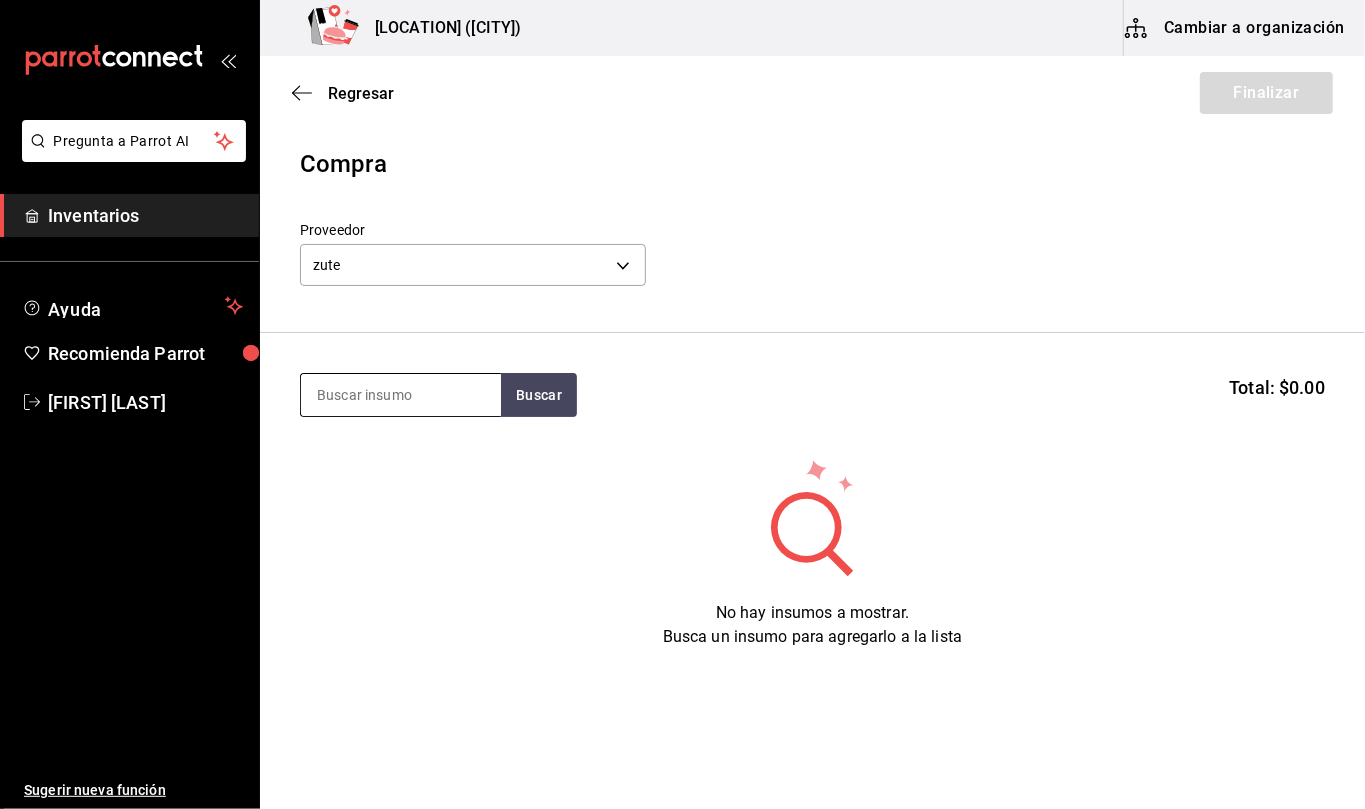 click at bounding box center (401, 395) 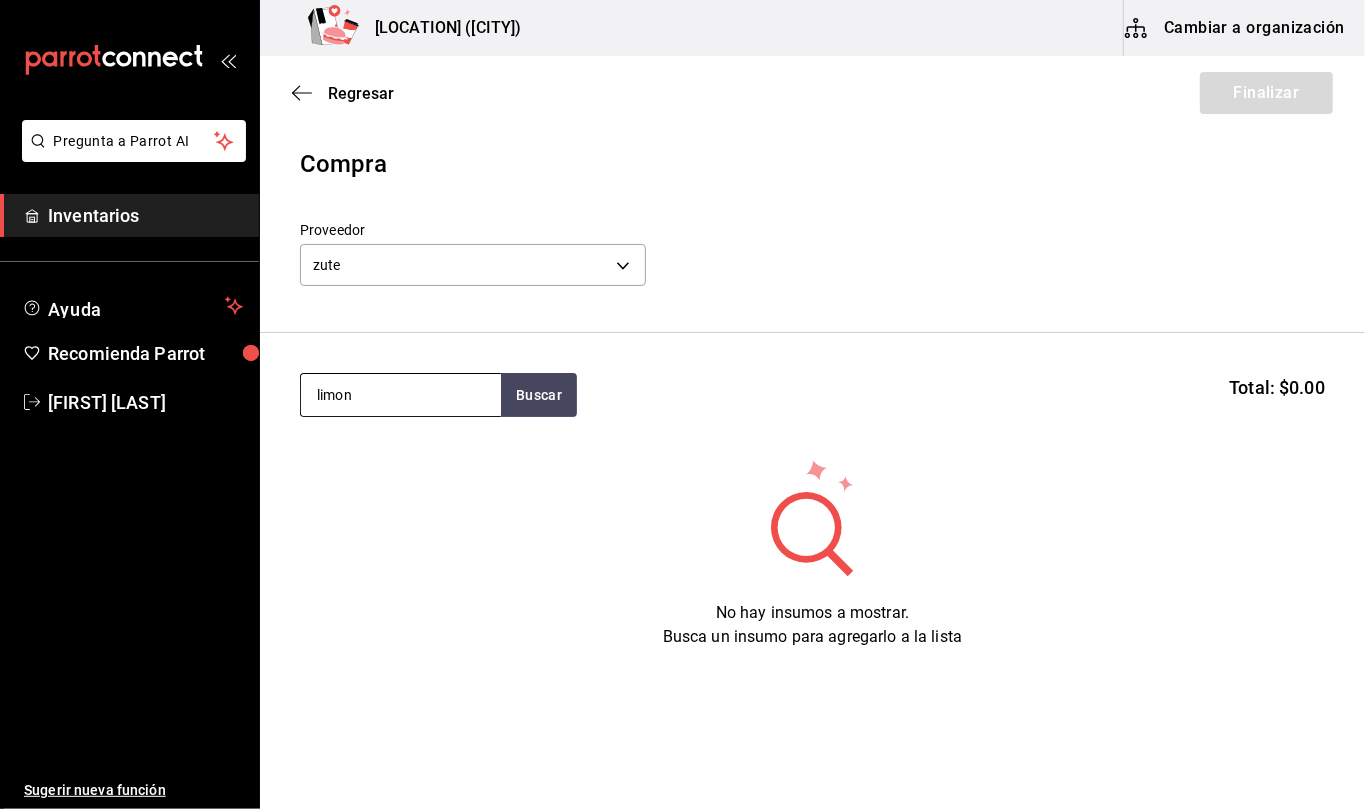 type on "limon" 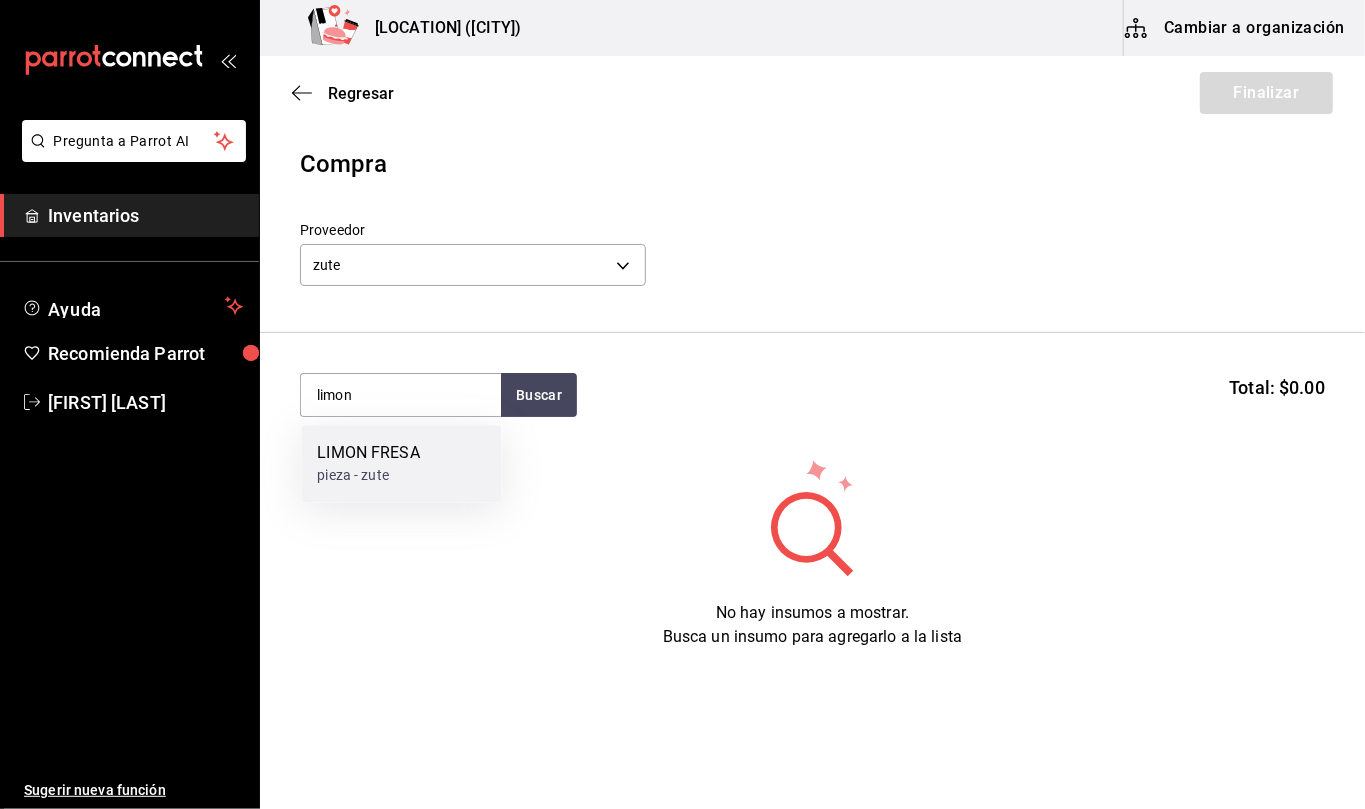 click on "LIMON FRESA pieza - zute" at bounding box center [401, 463] 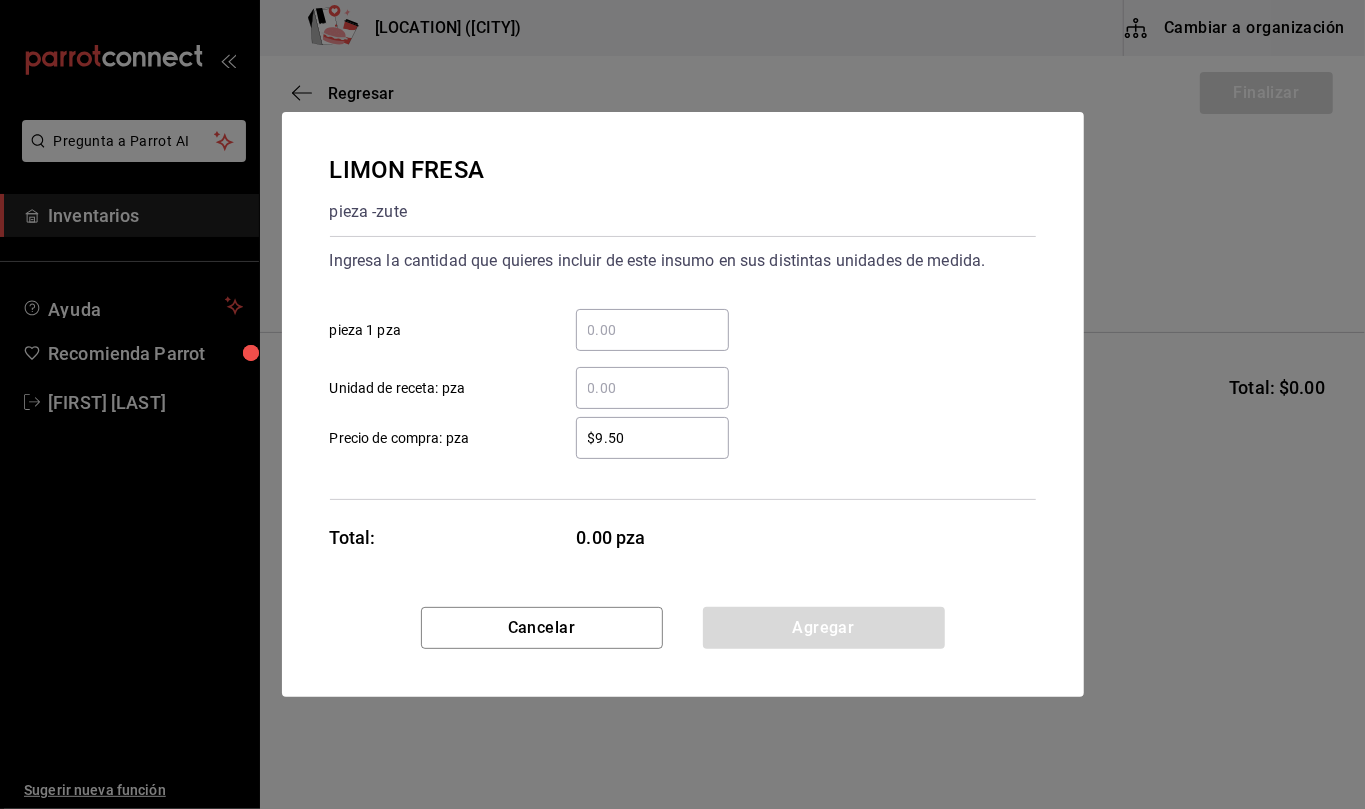 click on "​ Unidad de receta: pza" at bounding box center (652, 388) 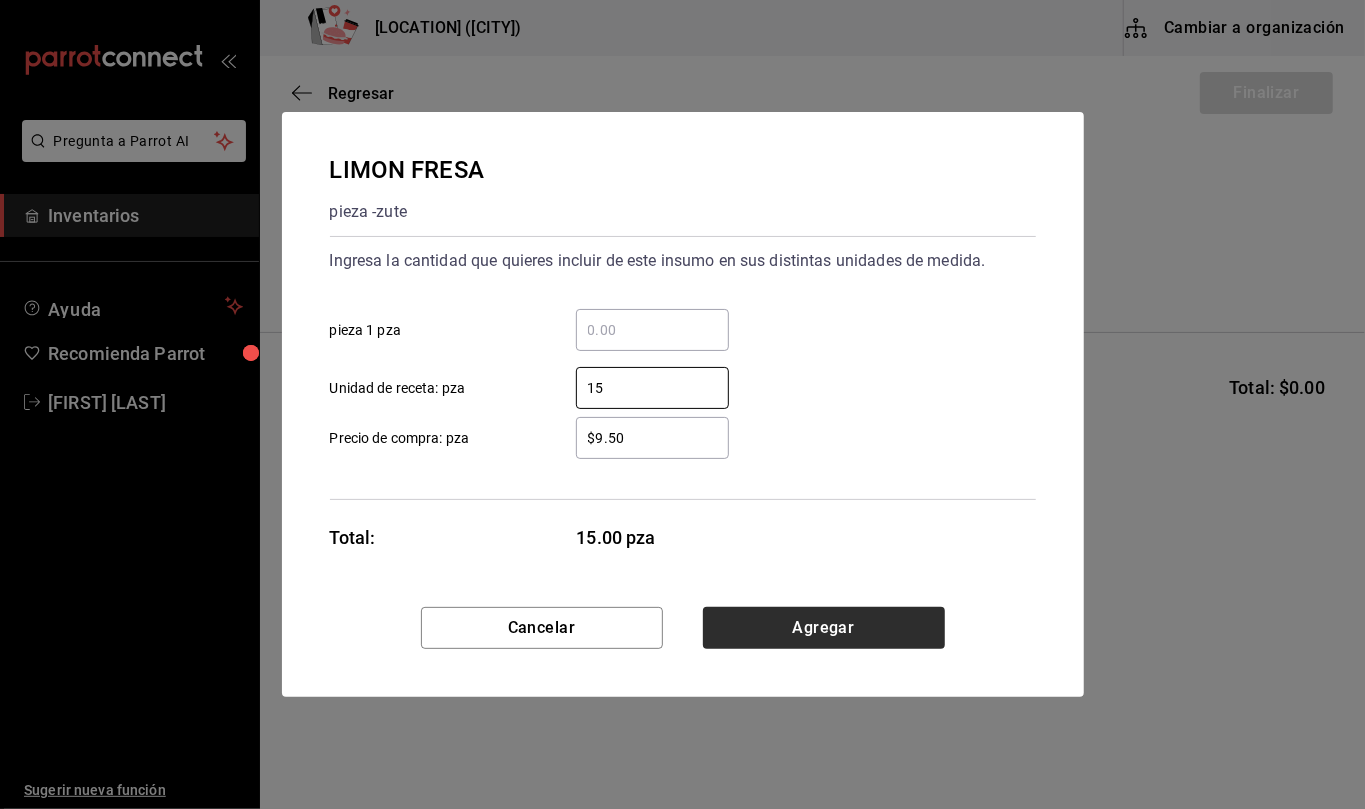 type on "15" 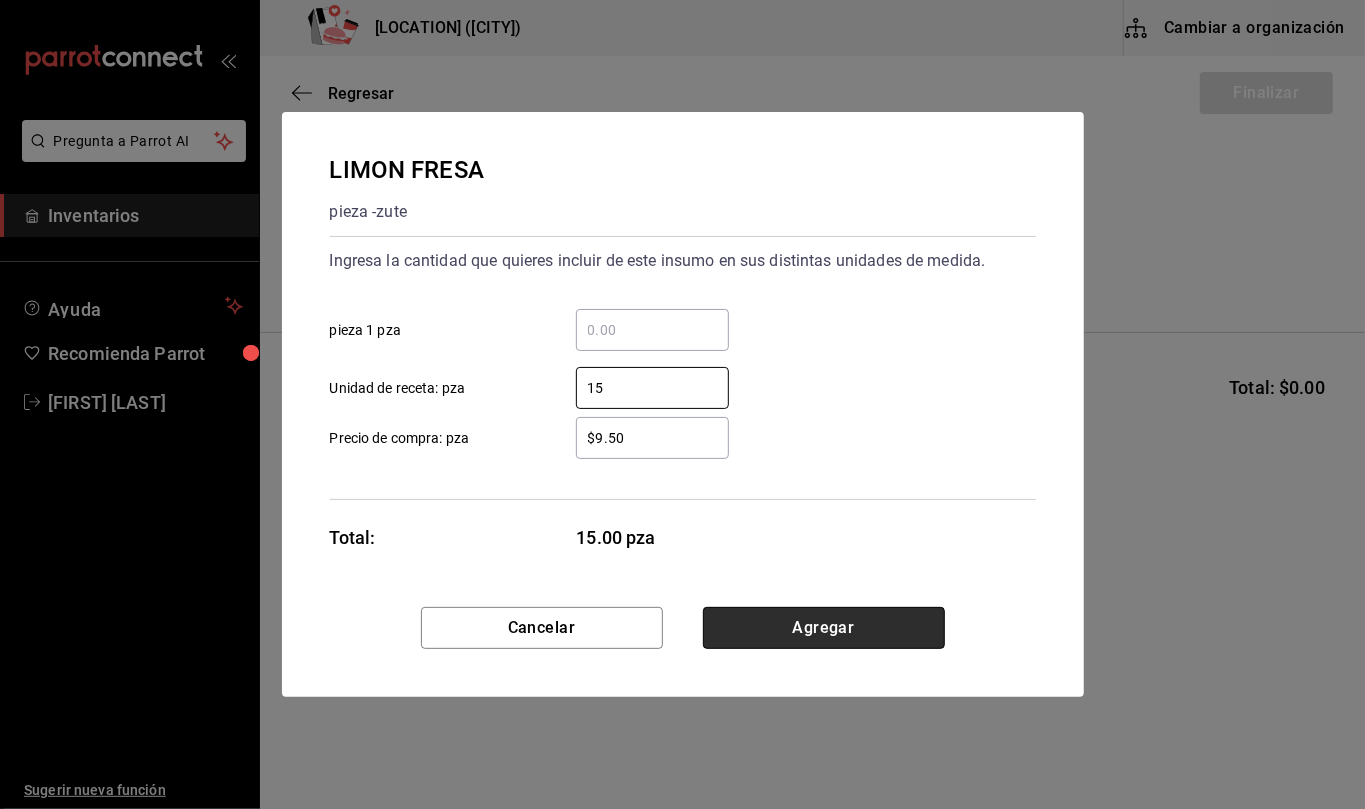 click on "Agregar" at bounding box center (824, 628) 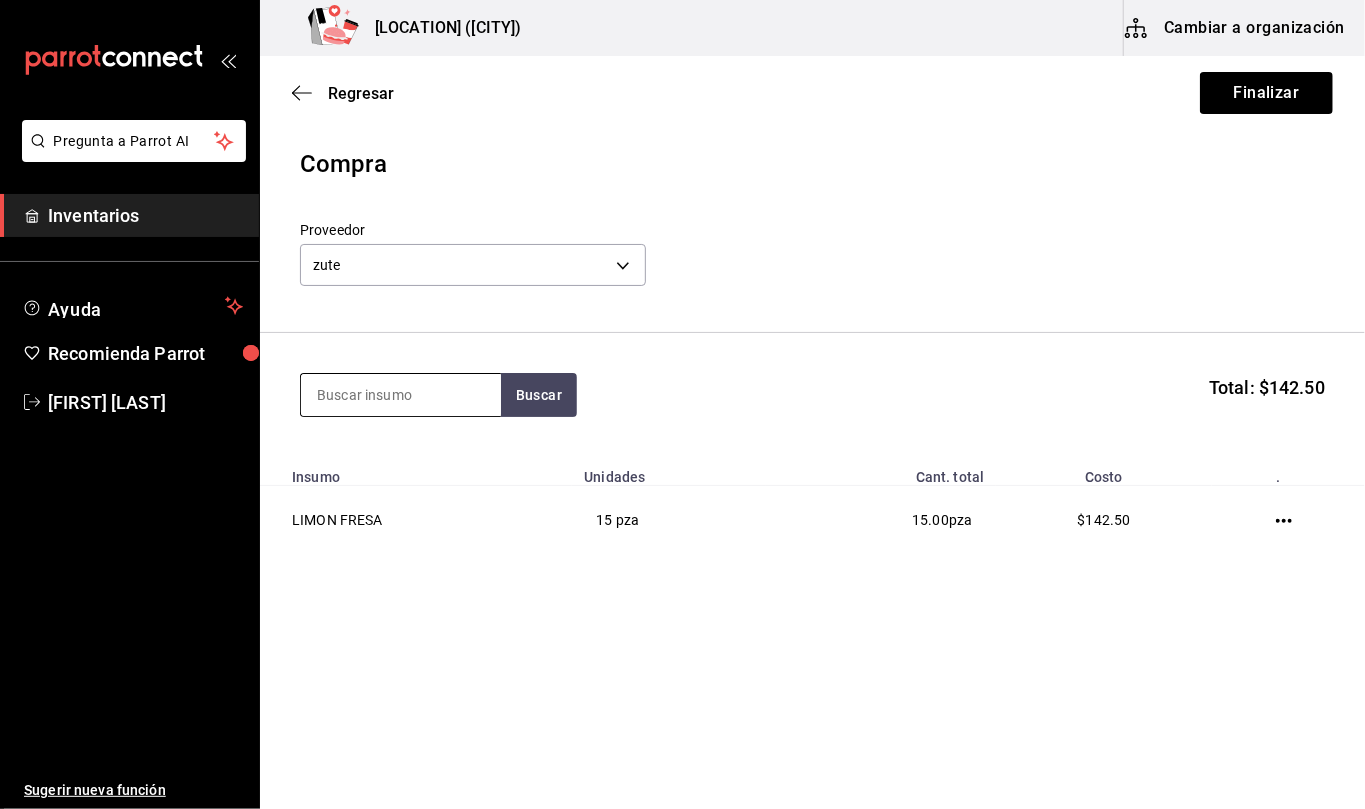 click at bounding box center [401, 395] 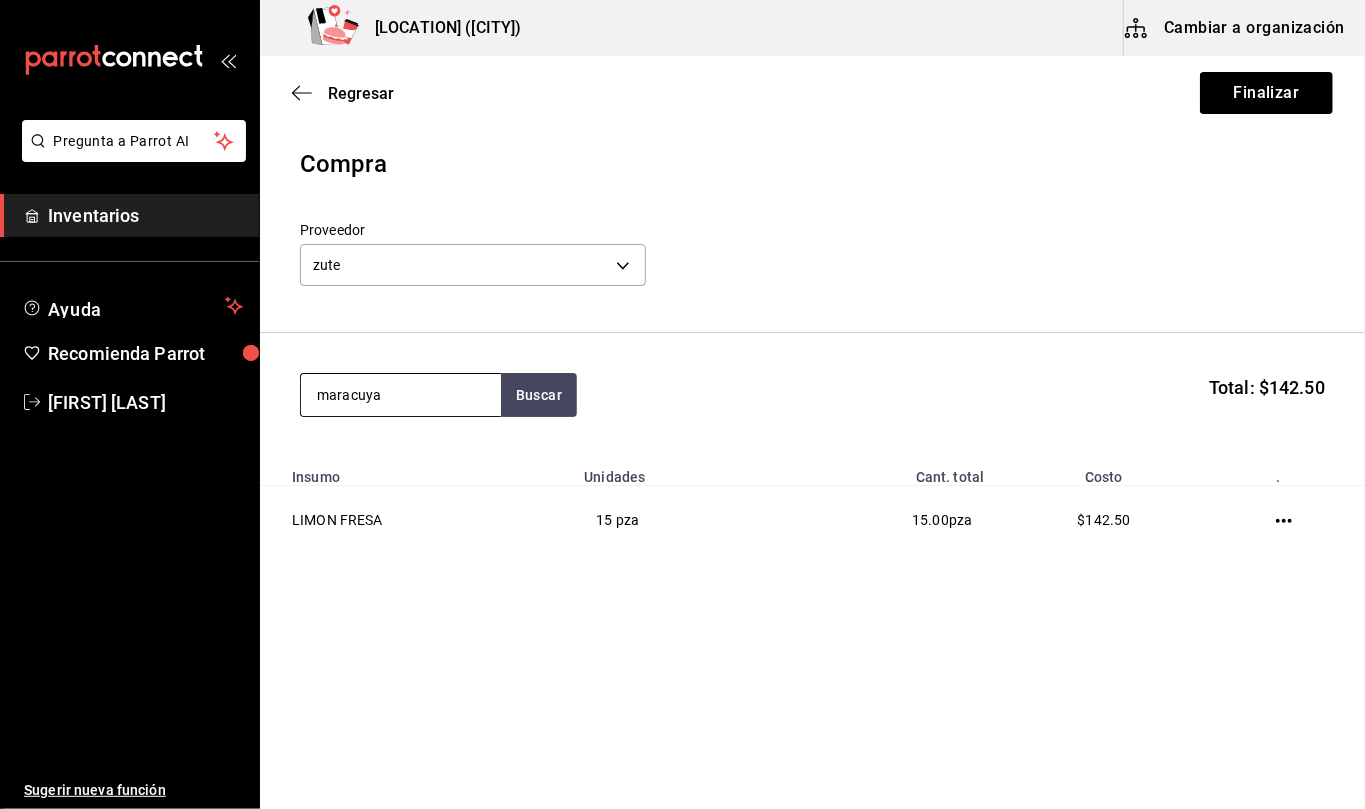 type on "maracuya" 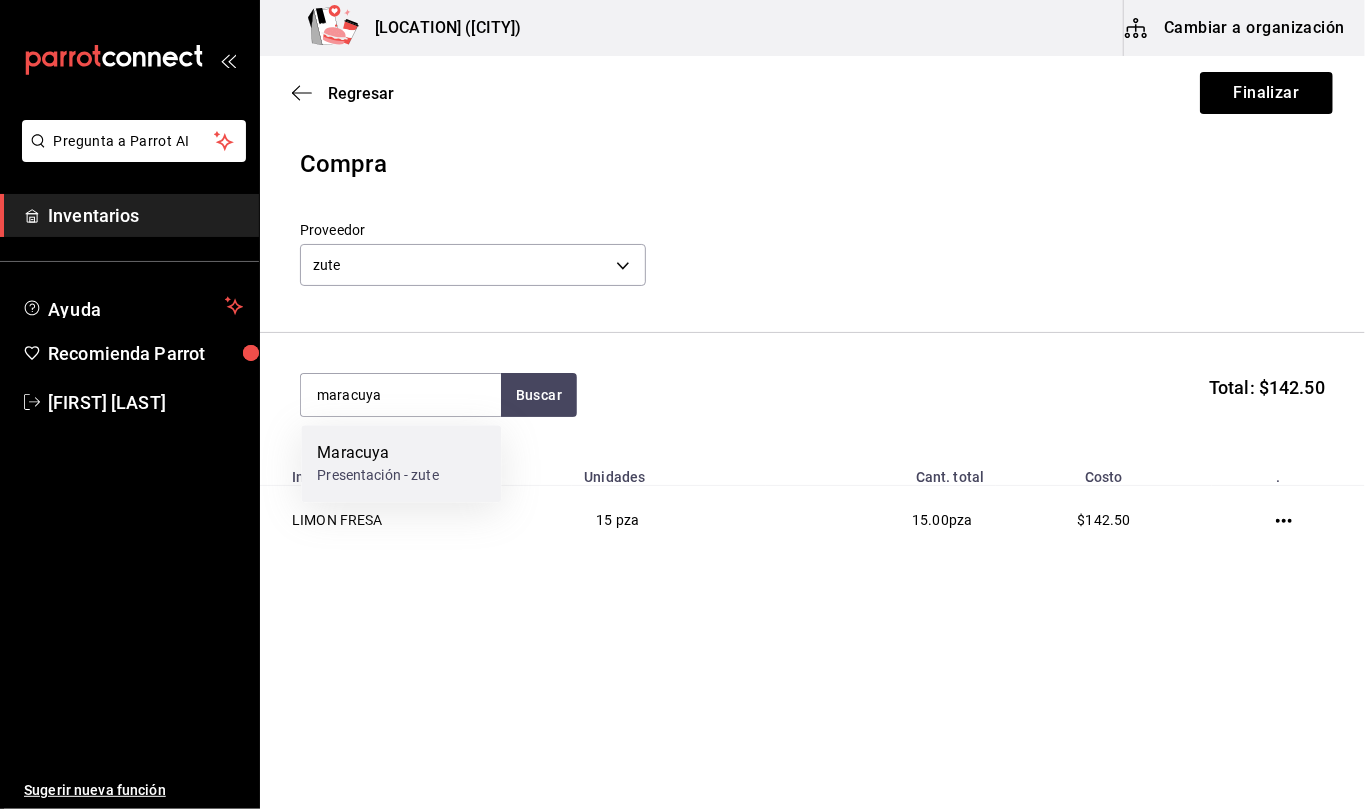 click on "Maracuya" at bounding box center (378, 453) 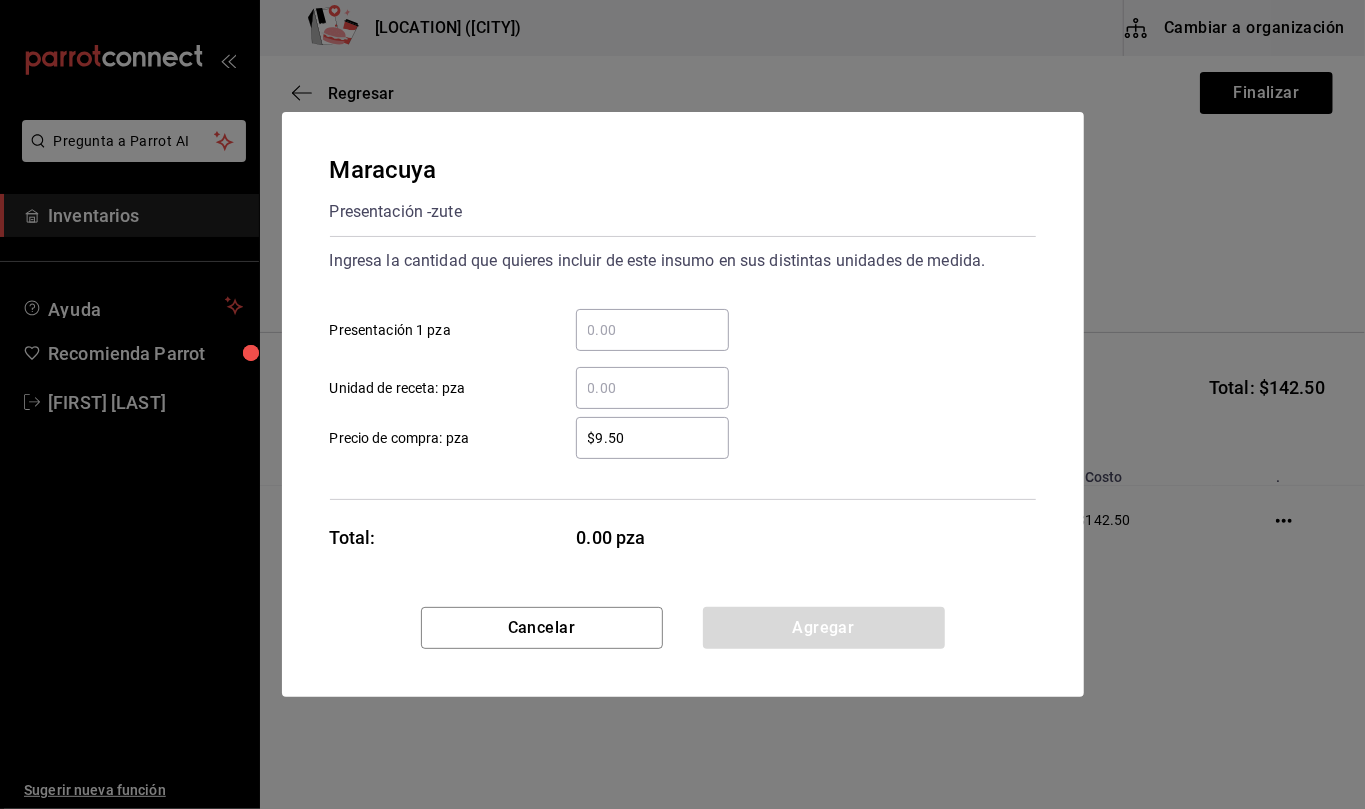 click on "​ Unidad de receta: pza" at bounding box center (652, 388) 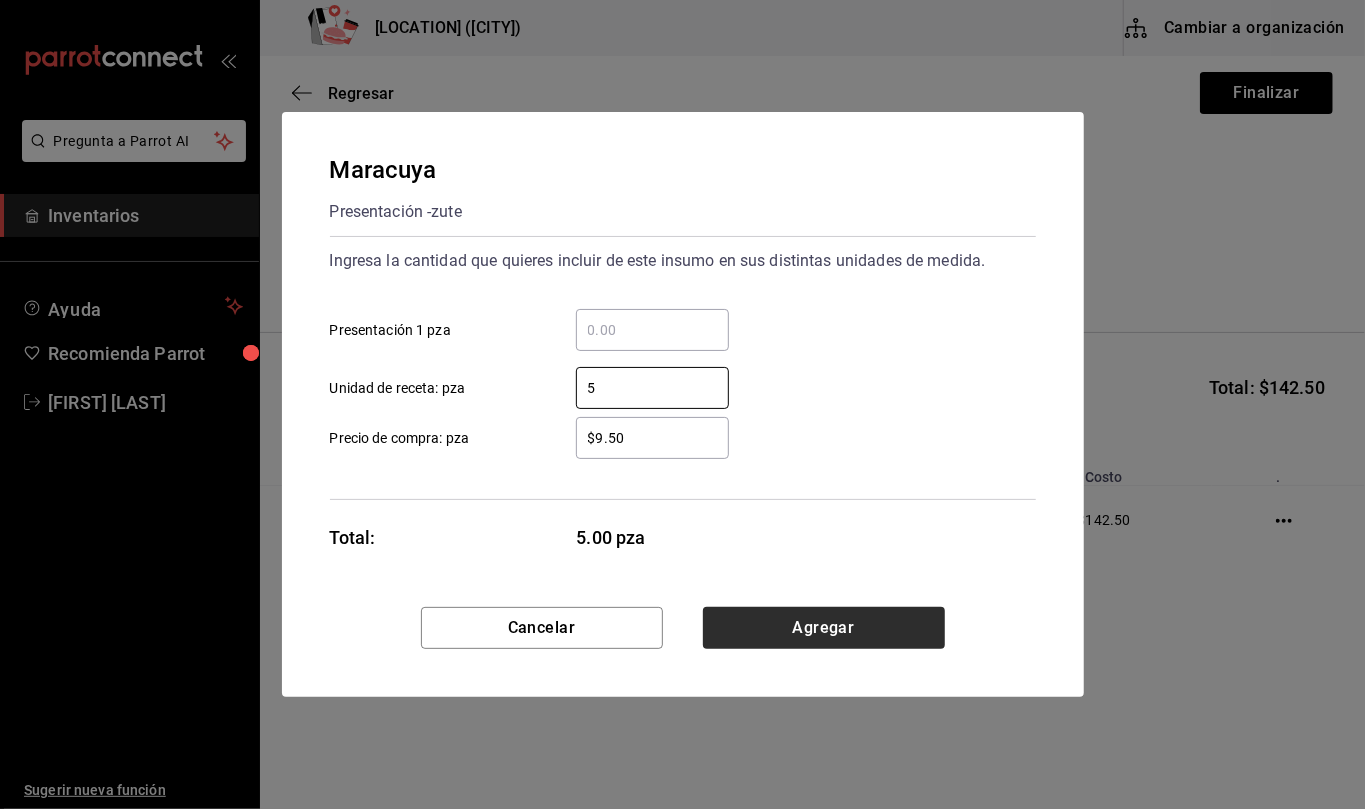 type on "5" 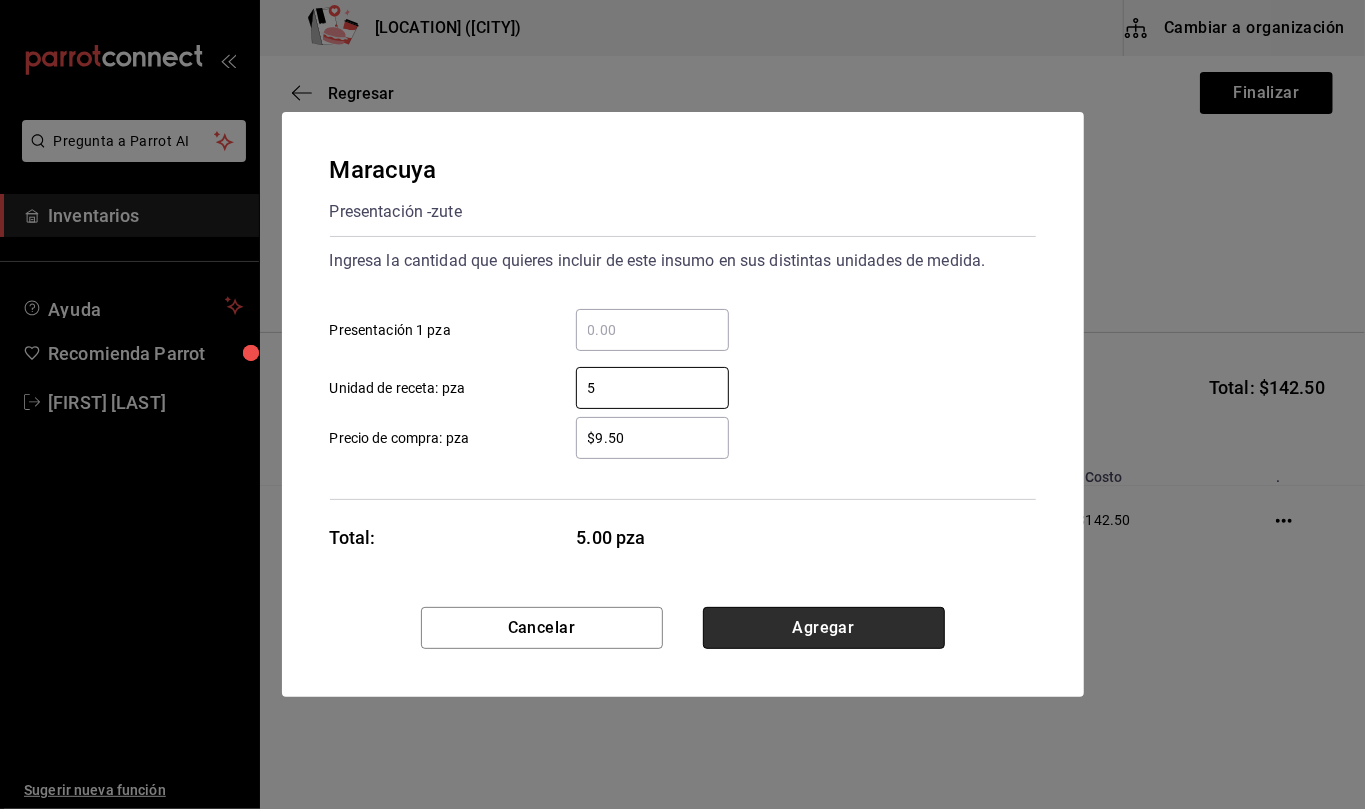 click on "Agregar" at bounding box center (824, 628) 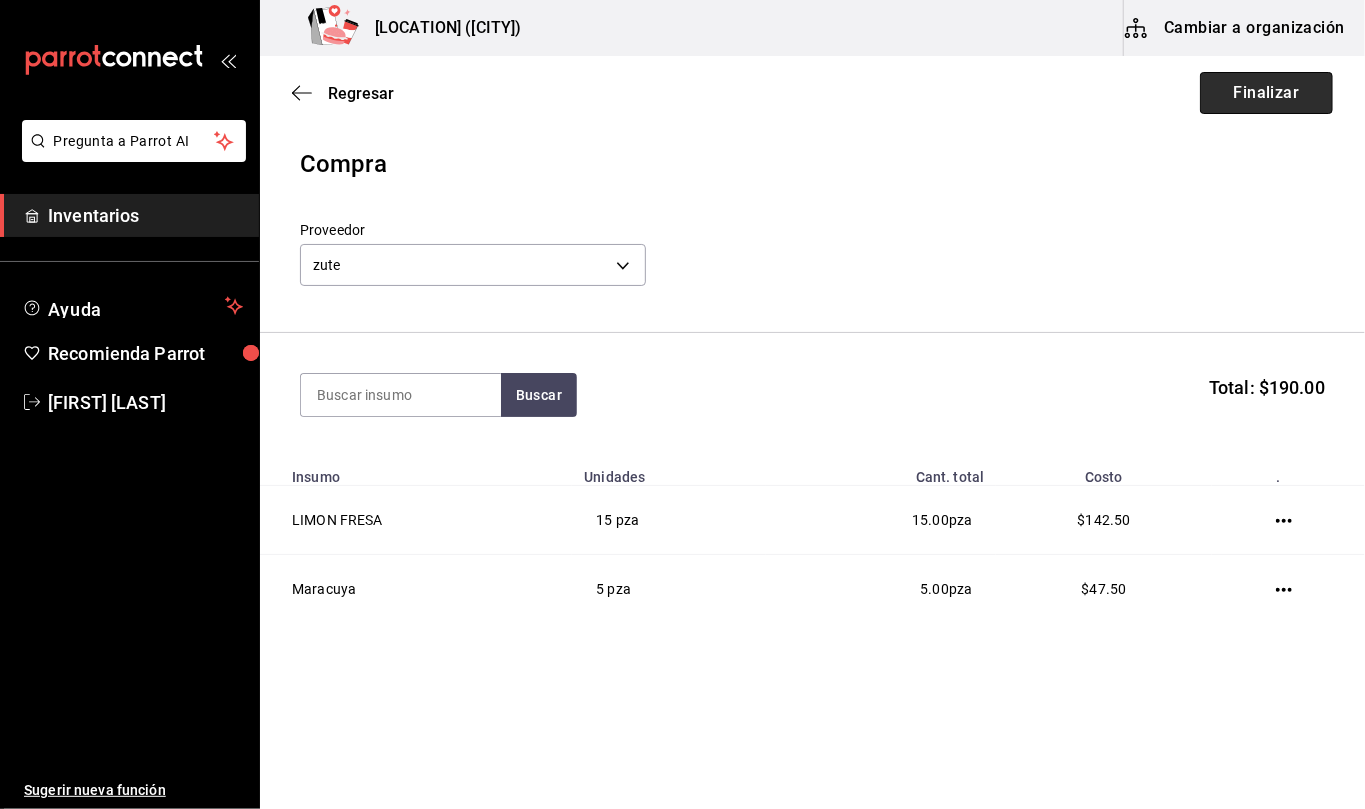 click on "Finalizar" at bounding box center (1266, 93) 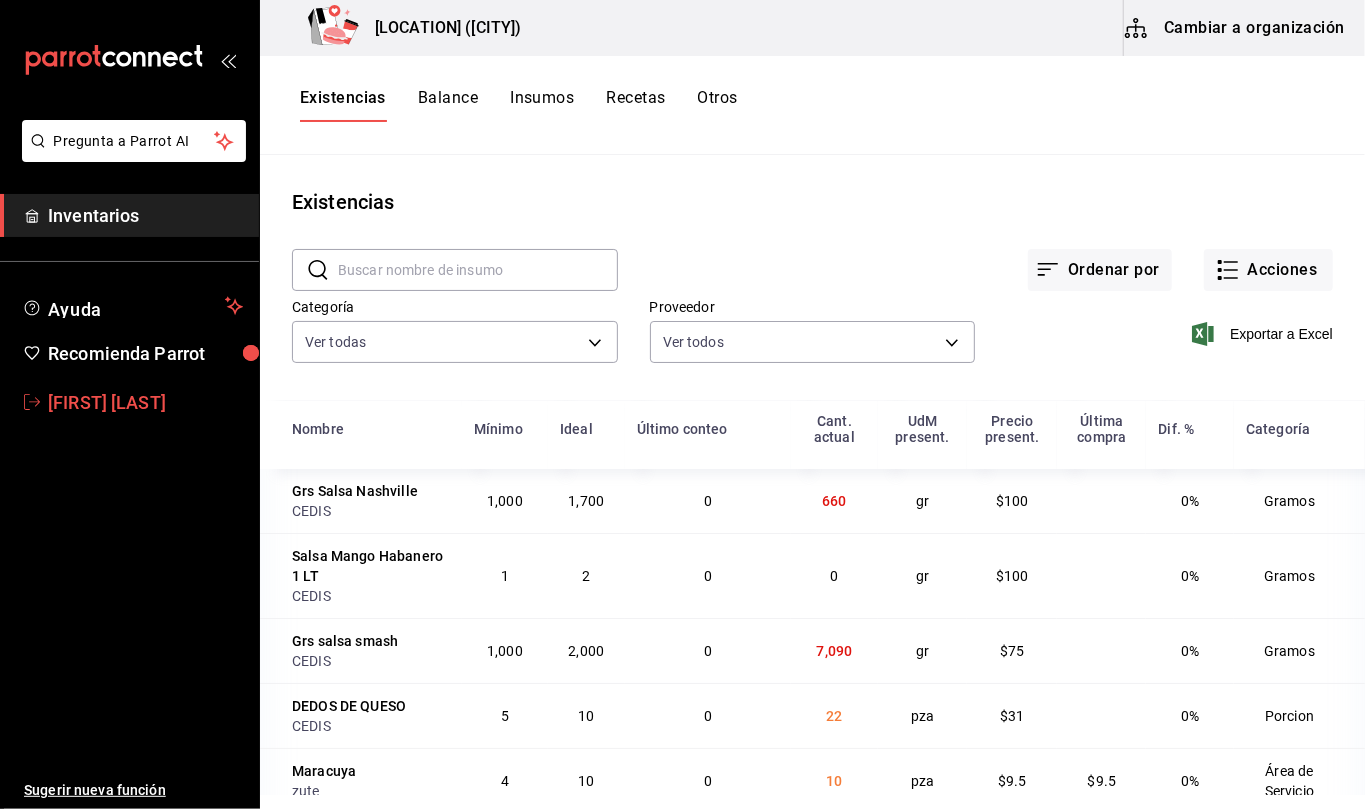 click on "[FIRST] [LAST]" at bounding box center [145, 402] 